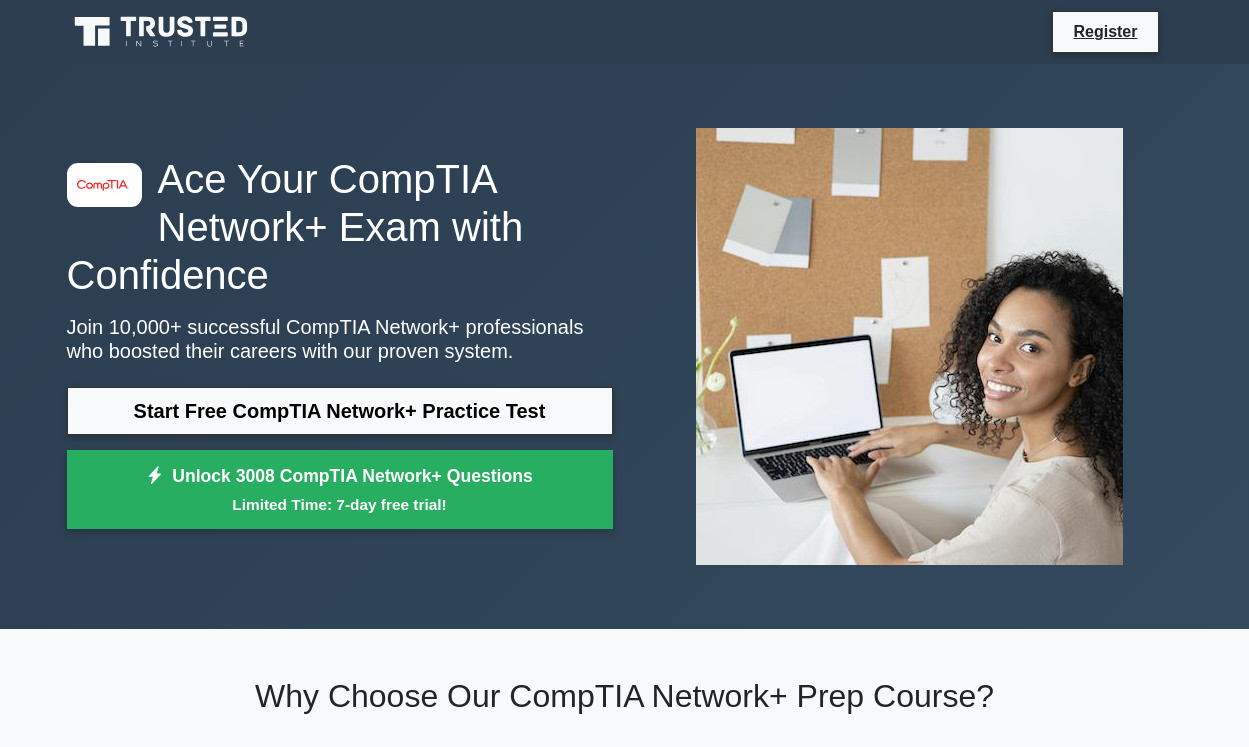 scroll, scrollTop: 0, scrollLeft: 0, axis: both 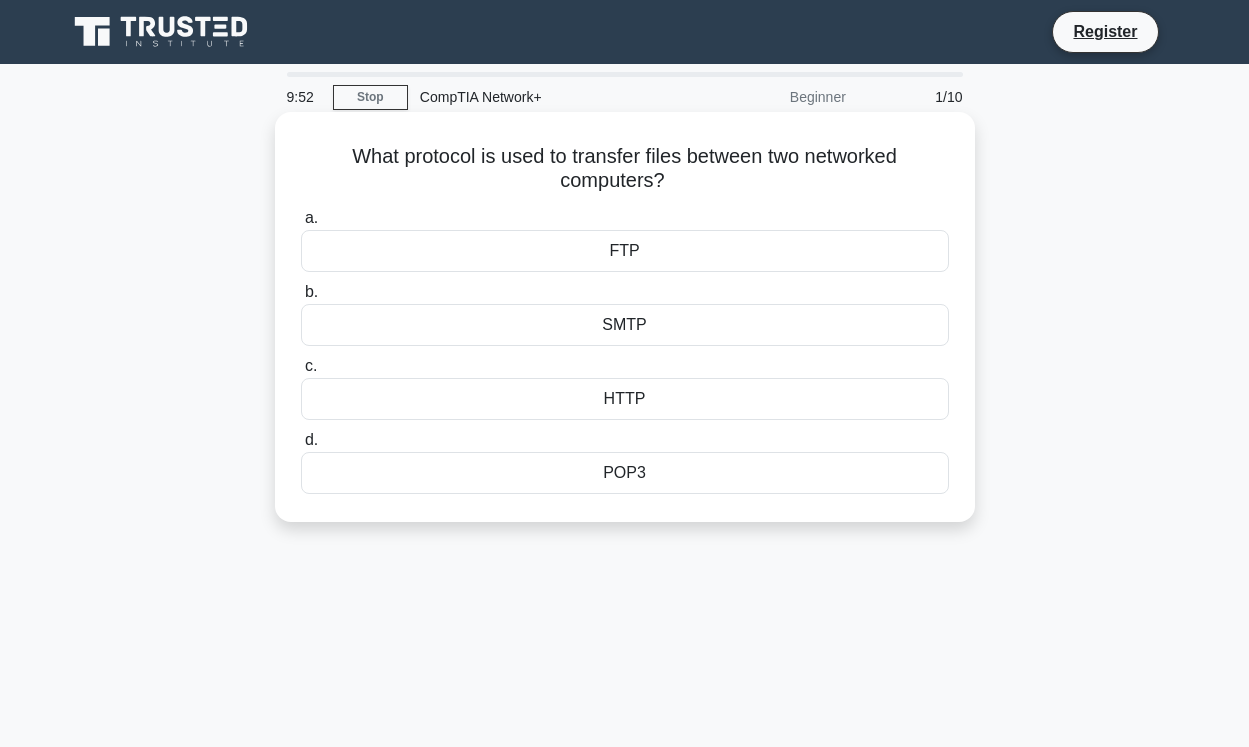click on "FTP" at bounding box center [625, 251] 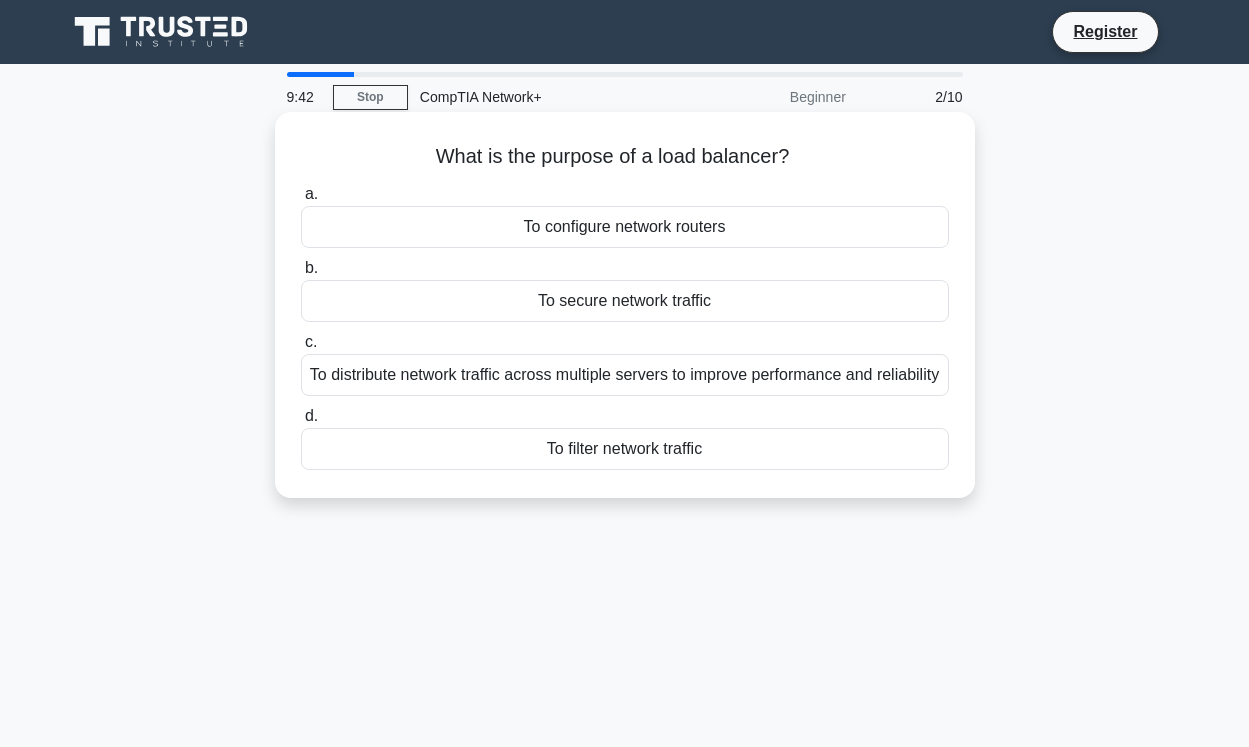 click on "To configure network routers" at bounding box center [625, 227] 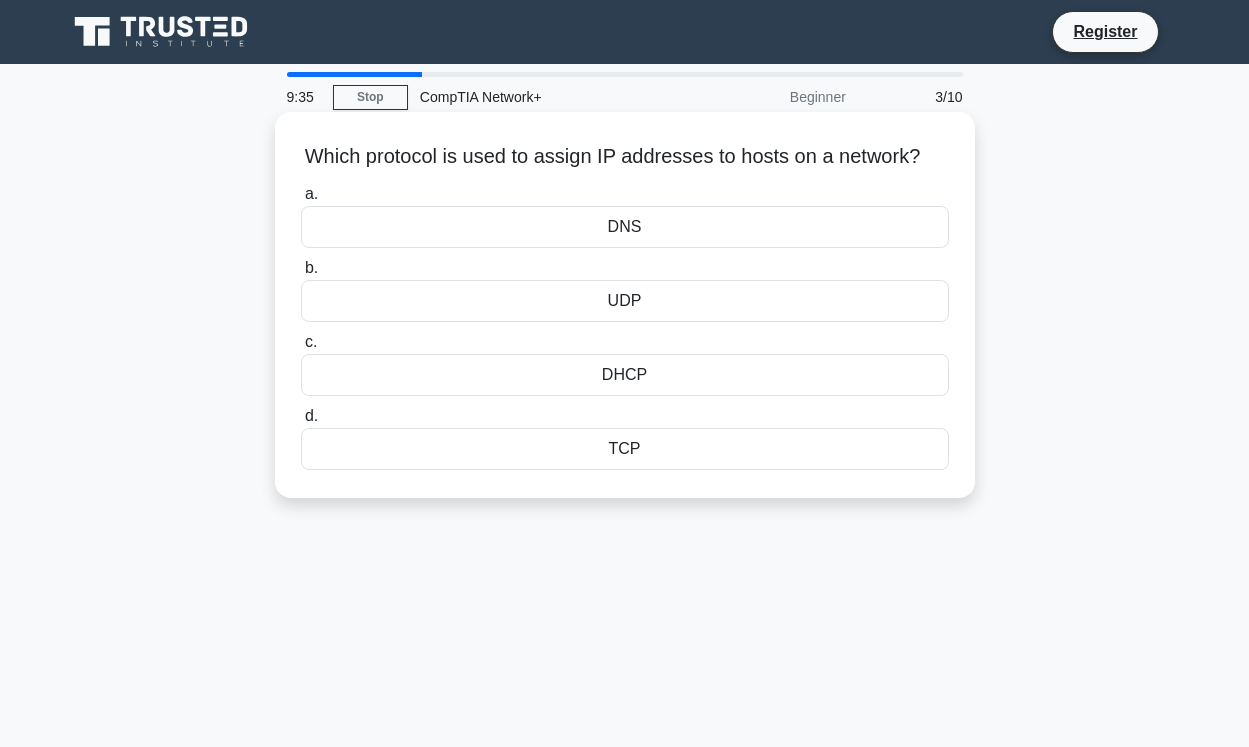 click on "DNS" at bounding box center [625, 227] 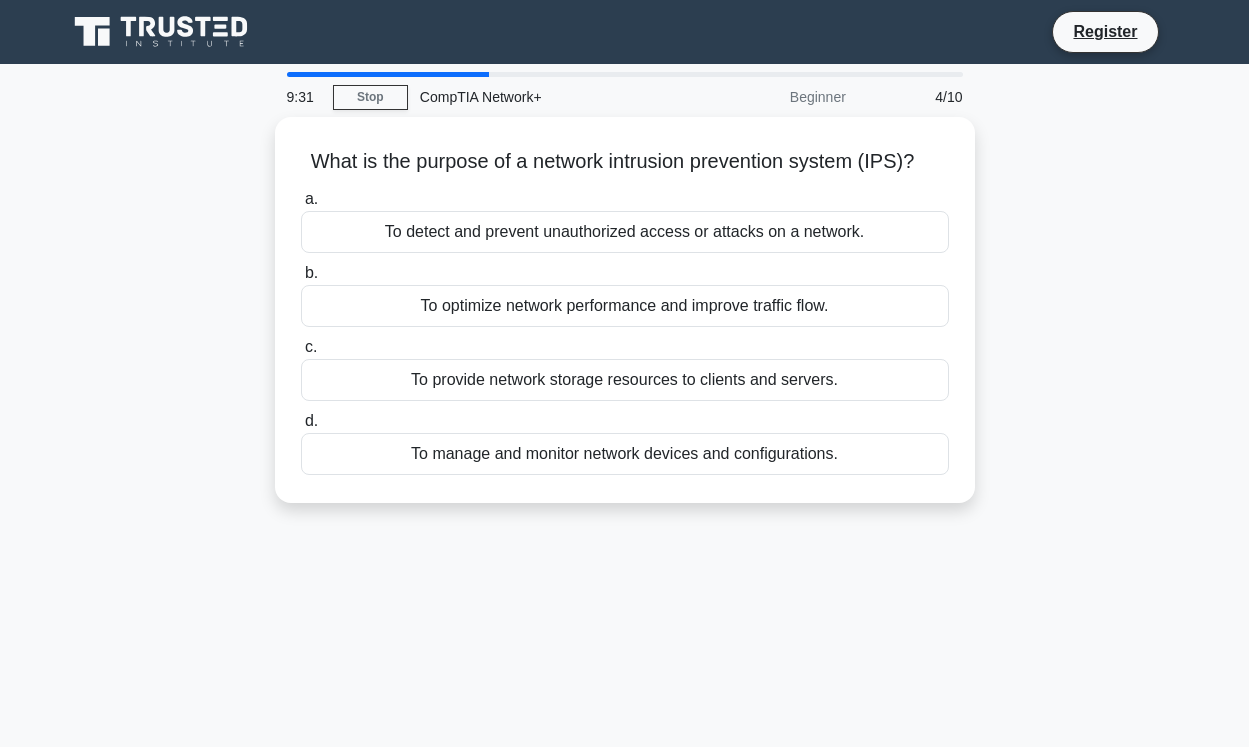 click on "CompTIA Network+" at bounding box center [545, 97] 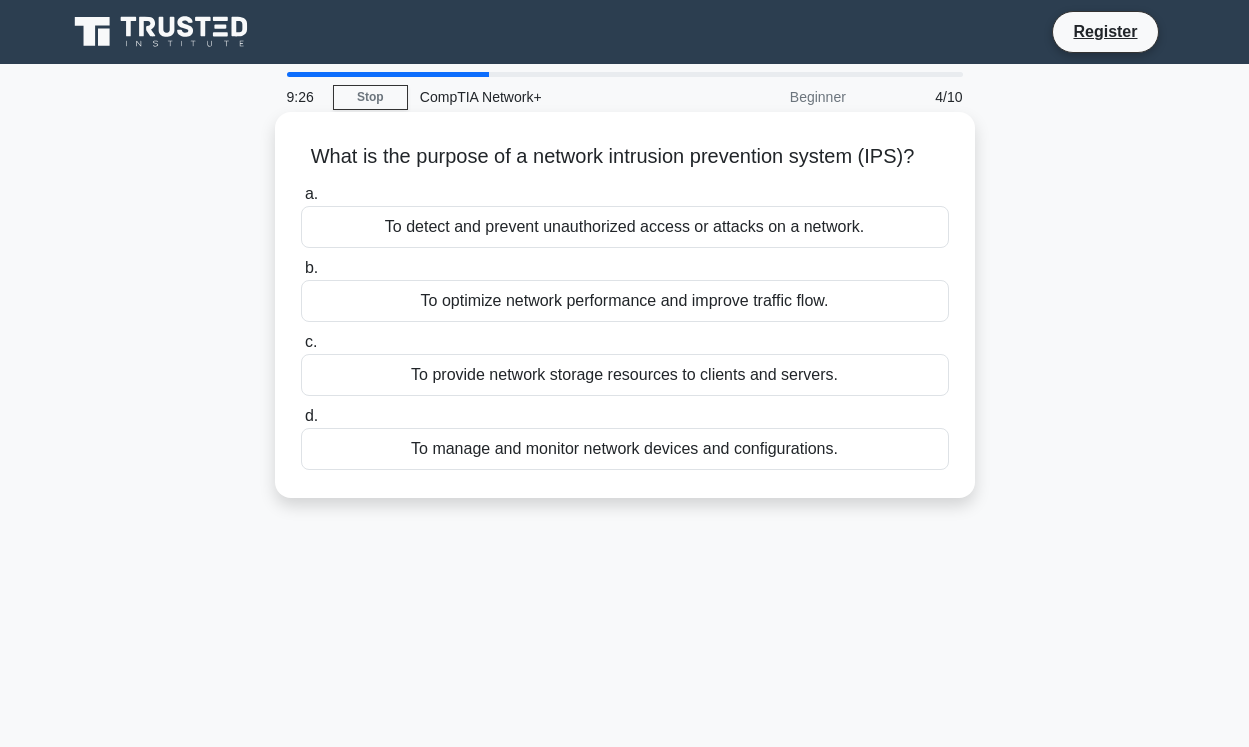 click on "To optimize network performance and improve traffic flow." at bounding box center (625, 301) 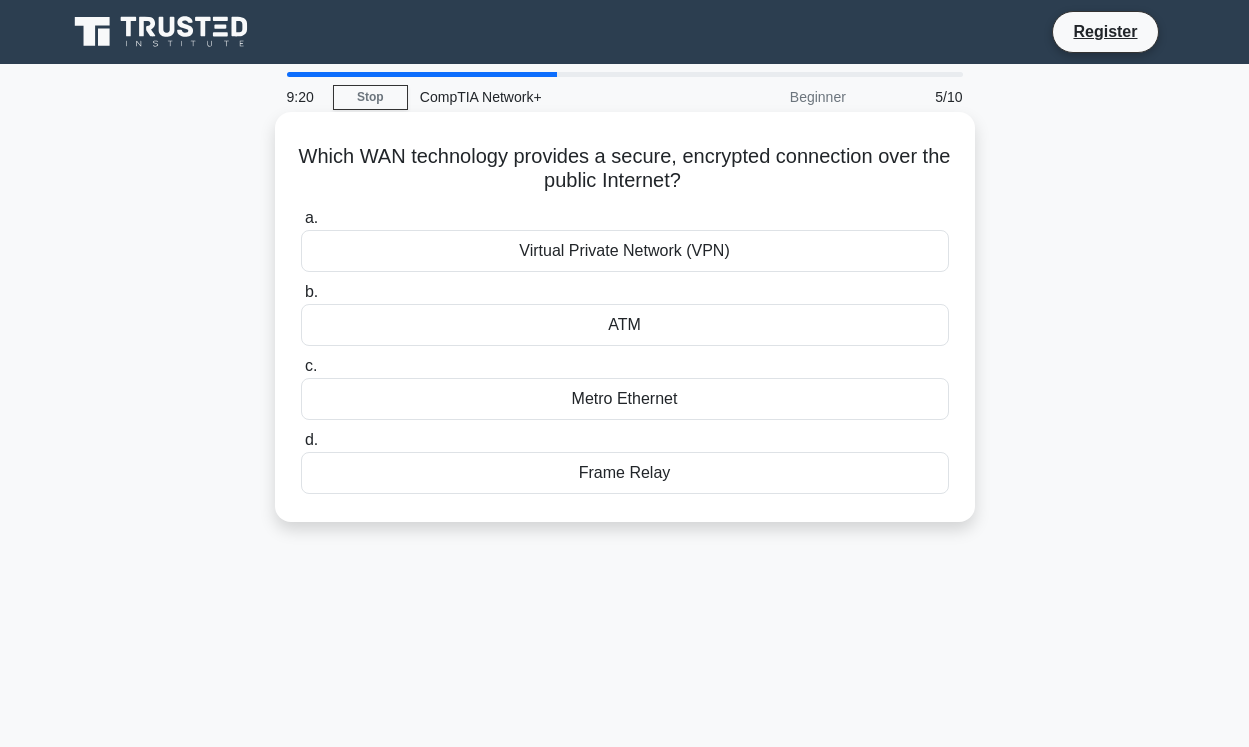 click on "Virtual Private Network (VPN)" at bounding box center (625, 251) 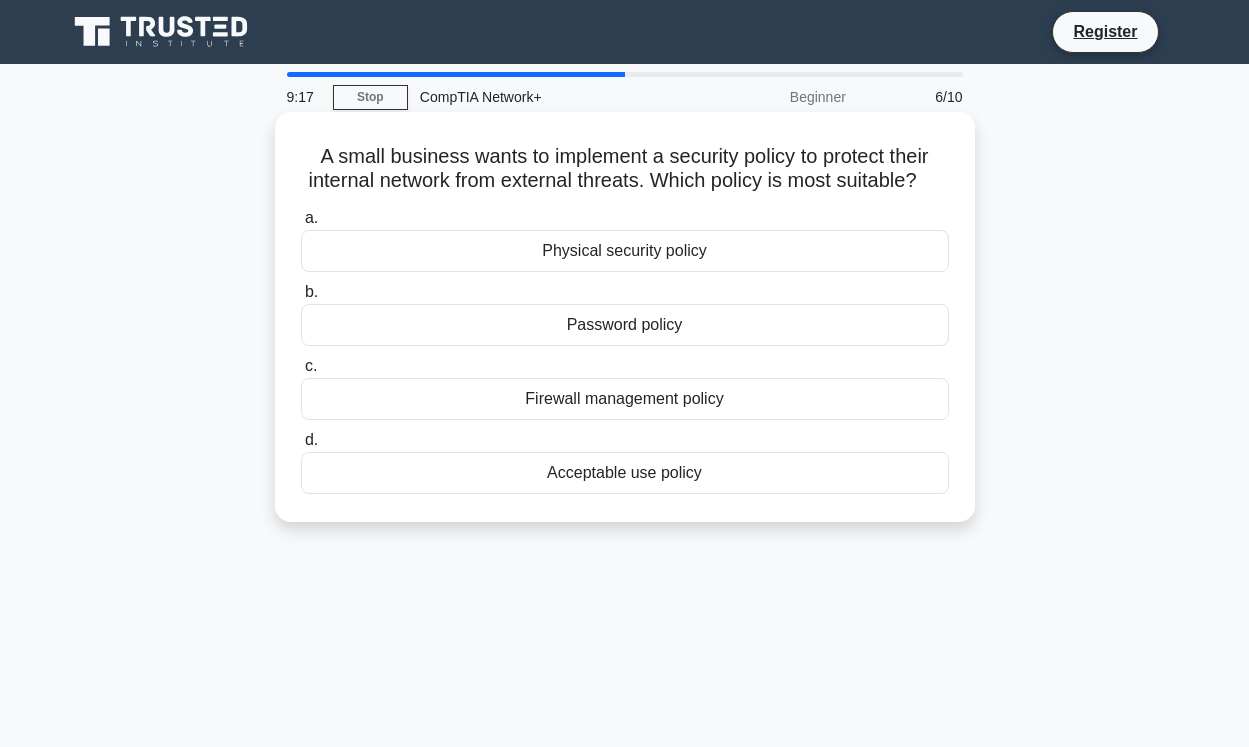 click on "Physical security policy" at bounding box center [625, 251] 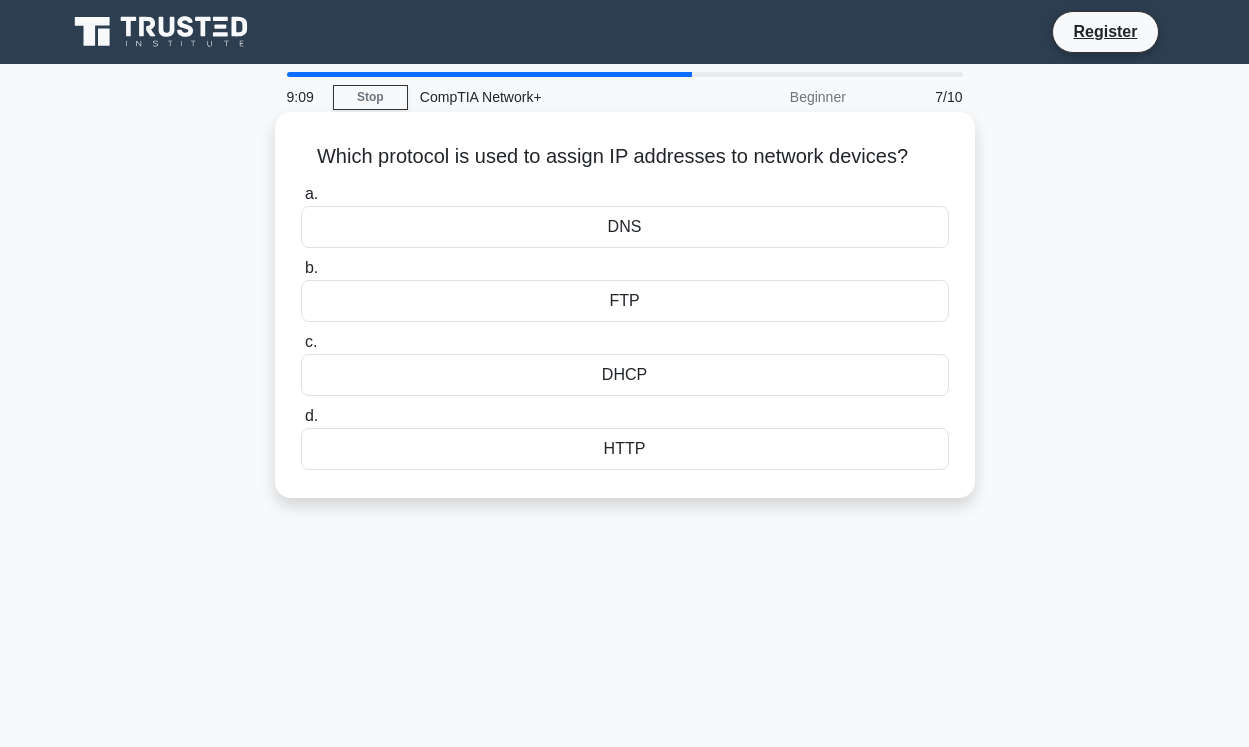 click on "DNS" at bounding box center (625, 227) 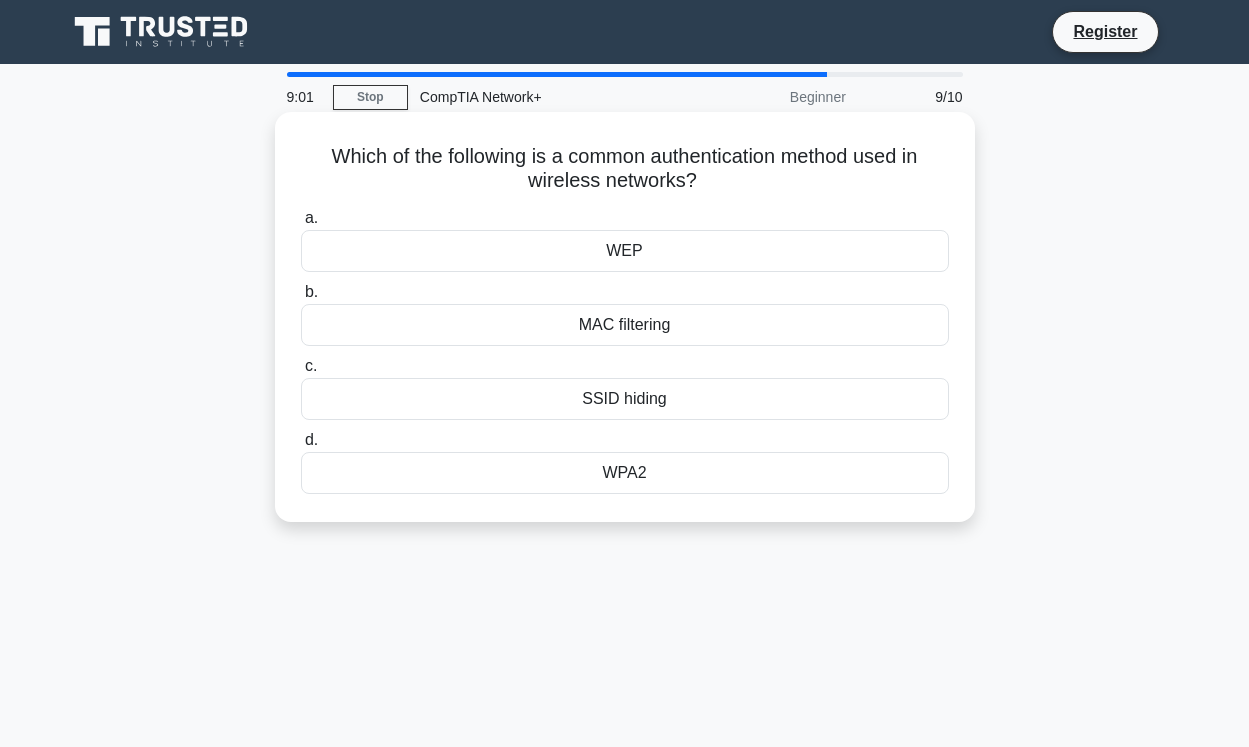 click on "WPA2" at bounding box center [625, 473] 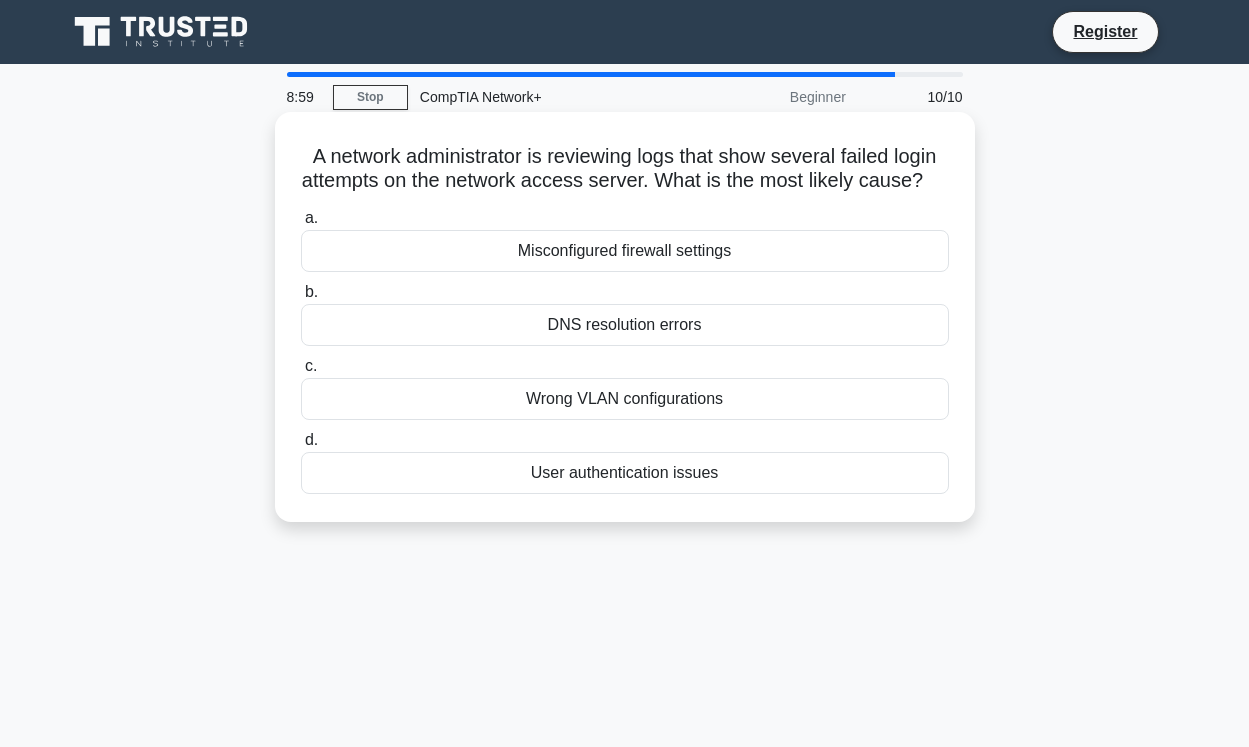 click on "Misconfigured firewall settings" at bounding box center (625, 251) 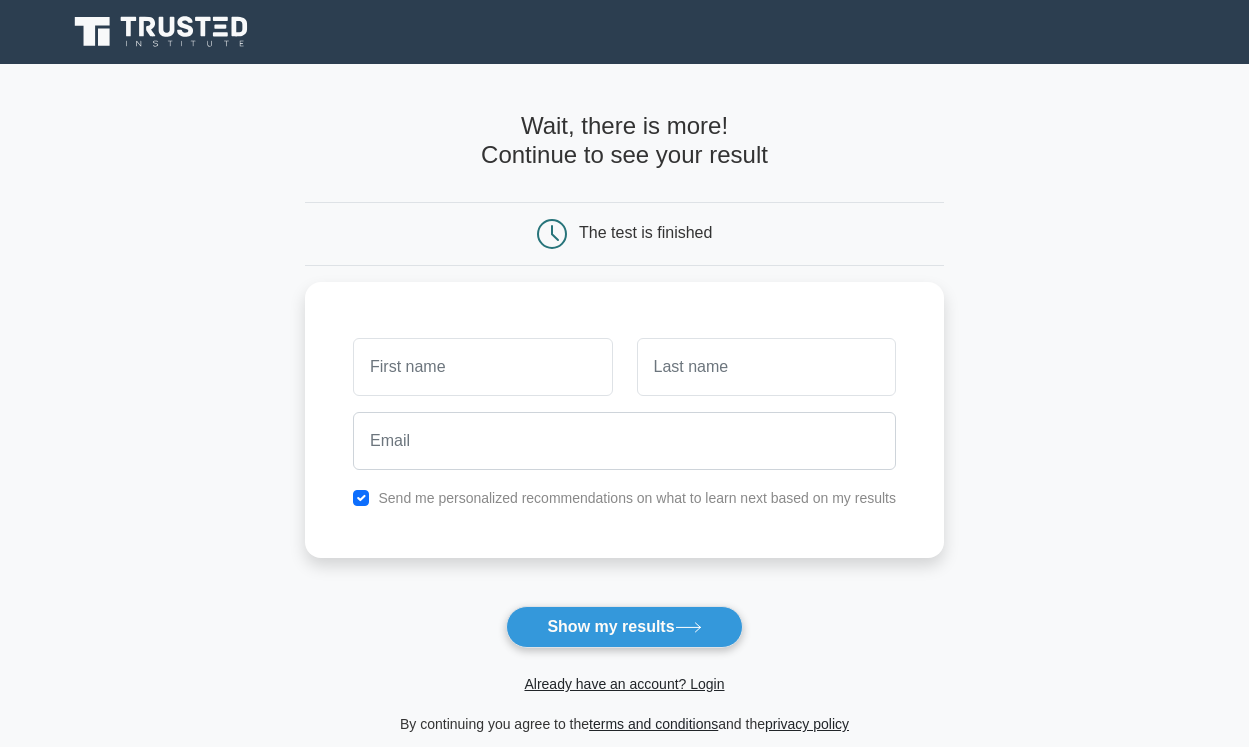 scroll, scrollTop: 0, scrollLeft: 0, axis: both 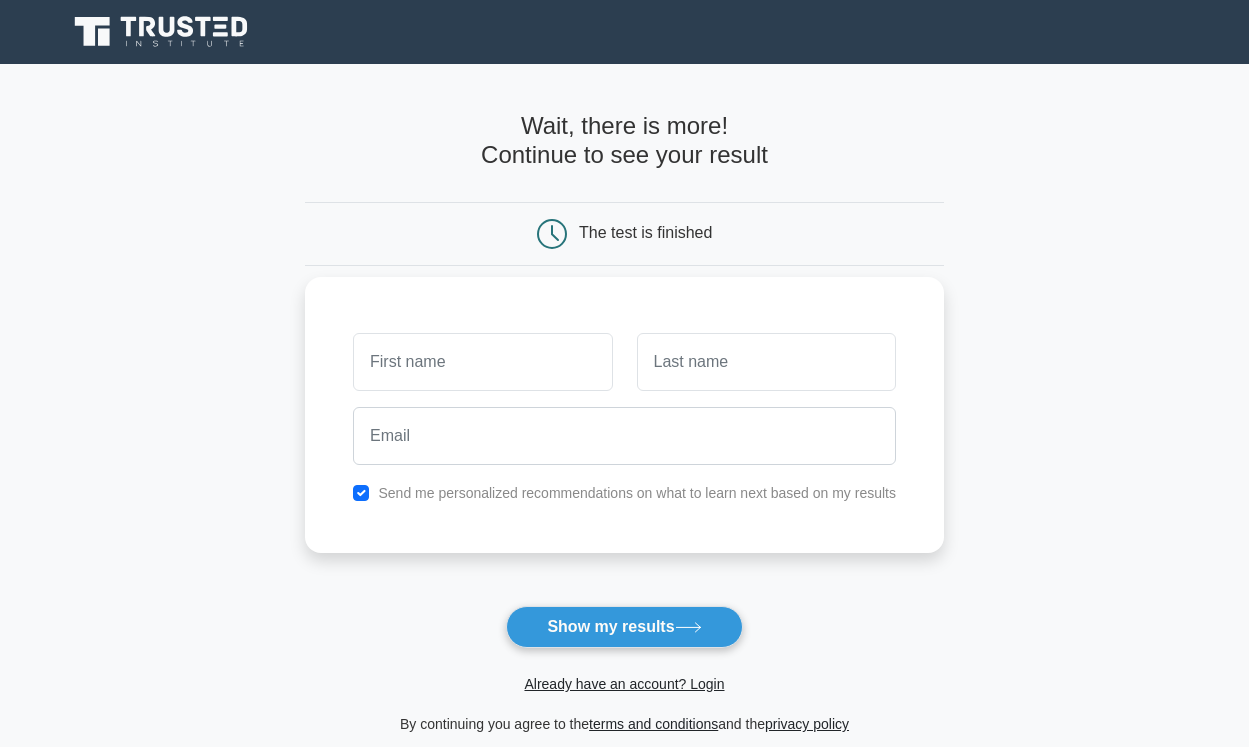 click at bounding box center (482, 362) 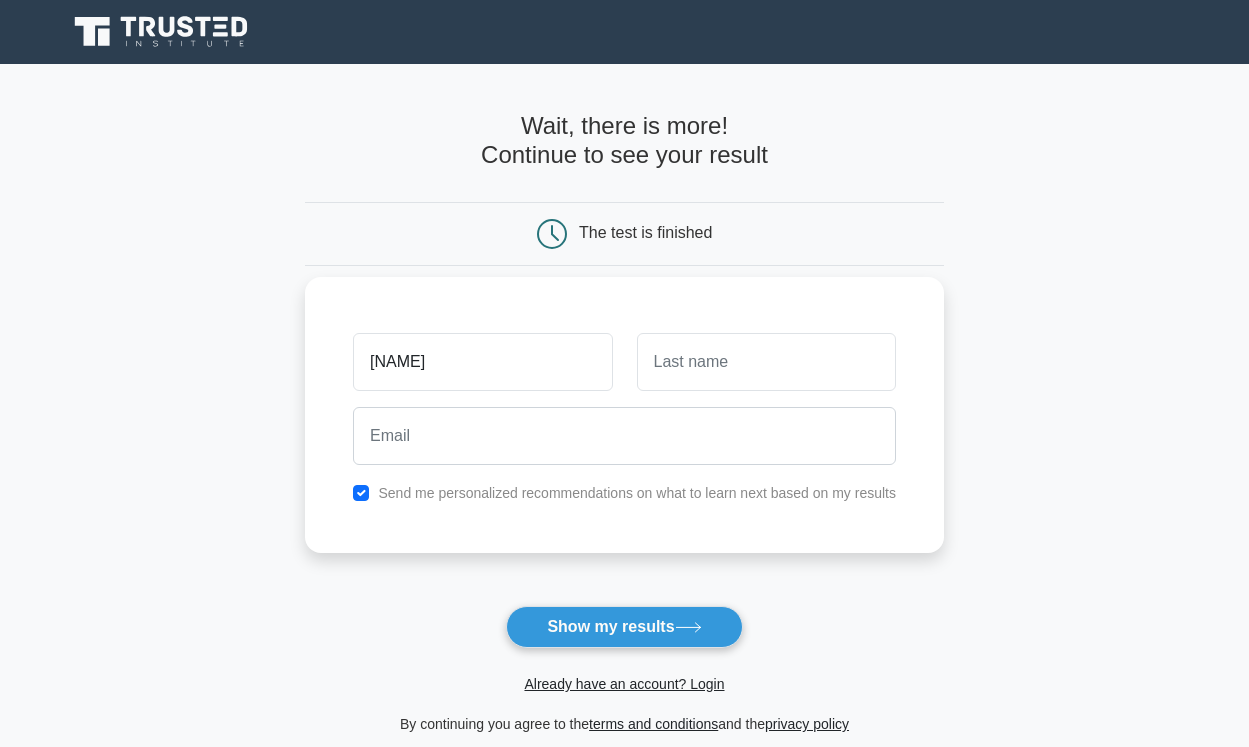 type on "anger" 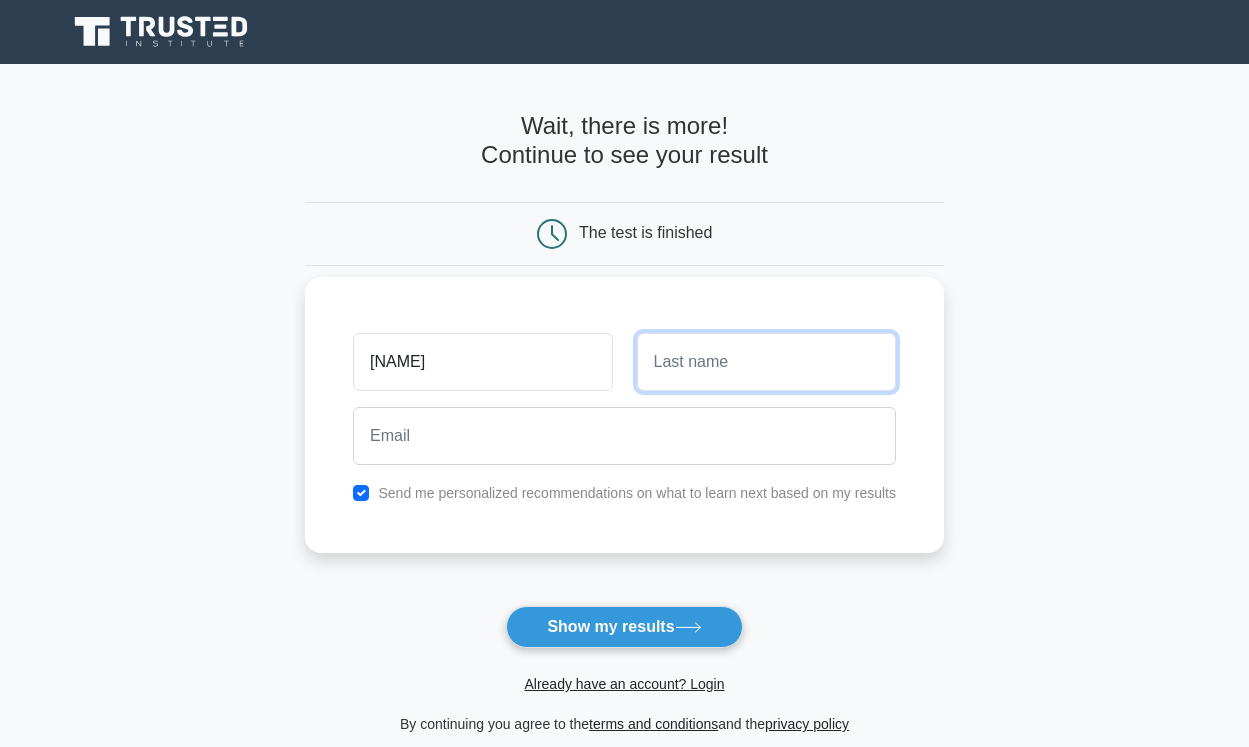 click at bounding box center (766, 362) 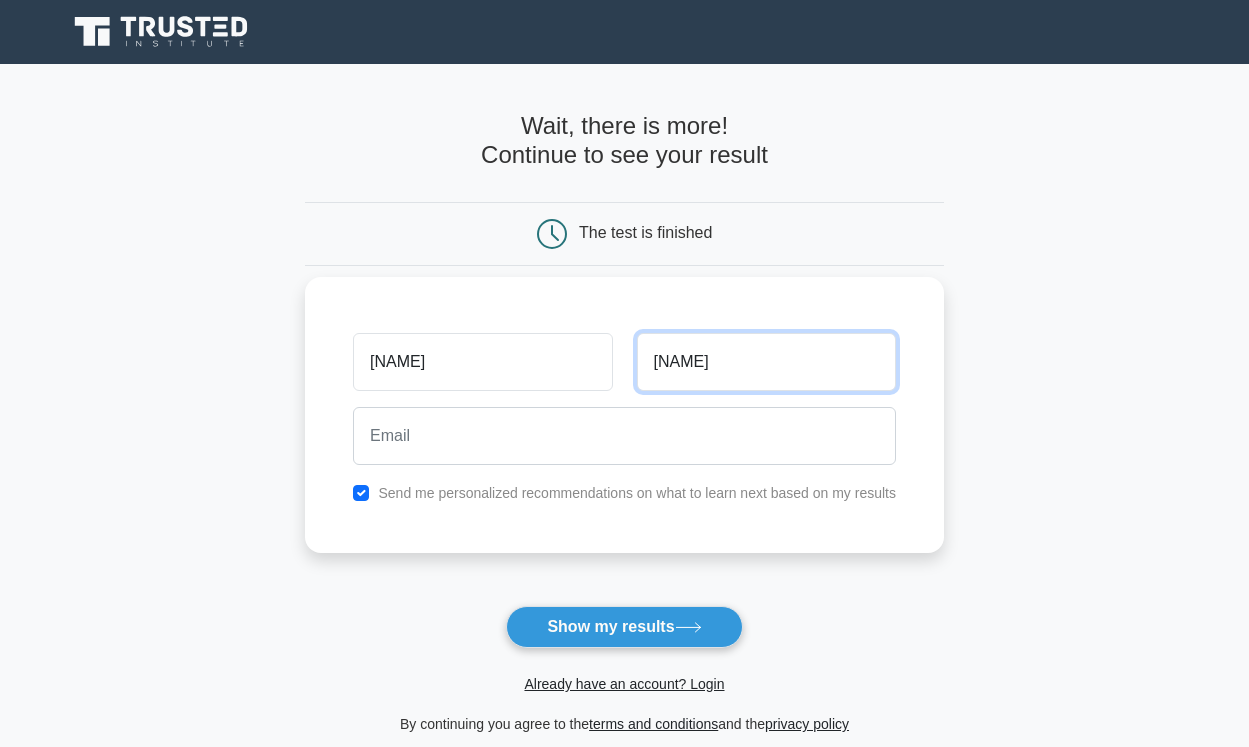 type on "garang" 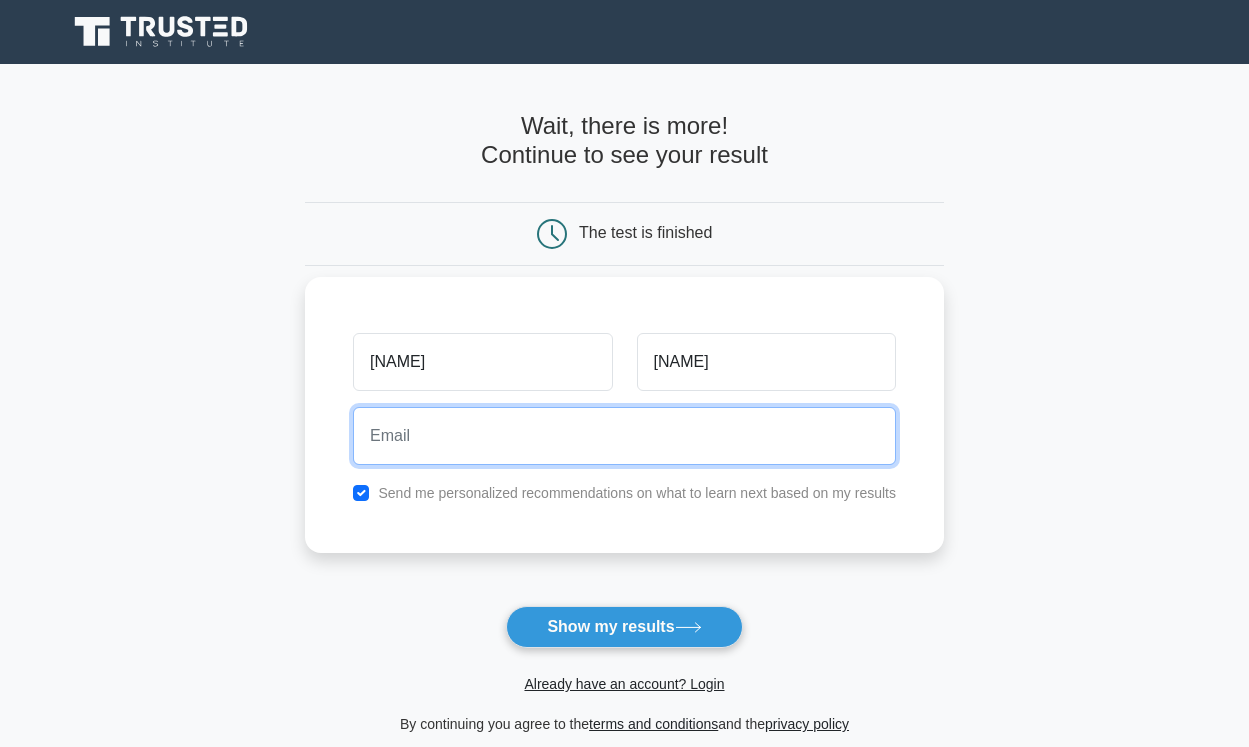 click at bounding box center [624, 436] 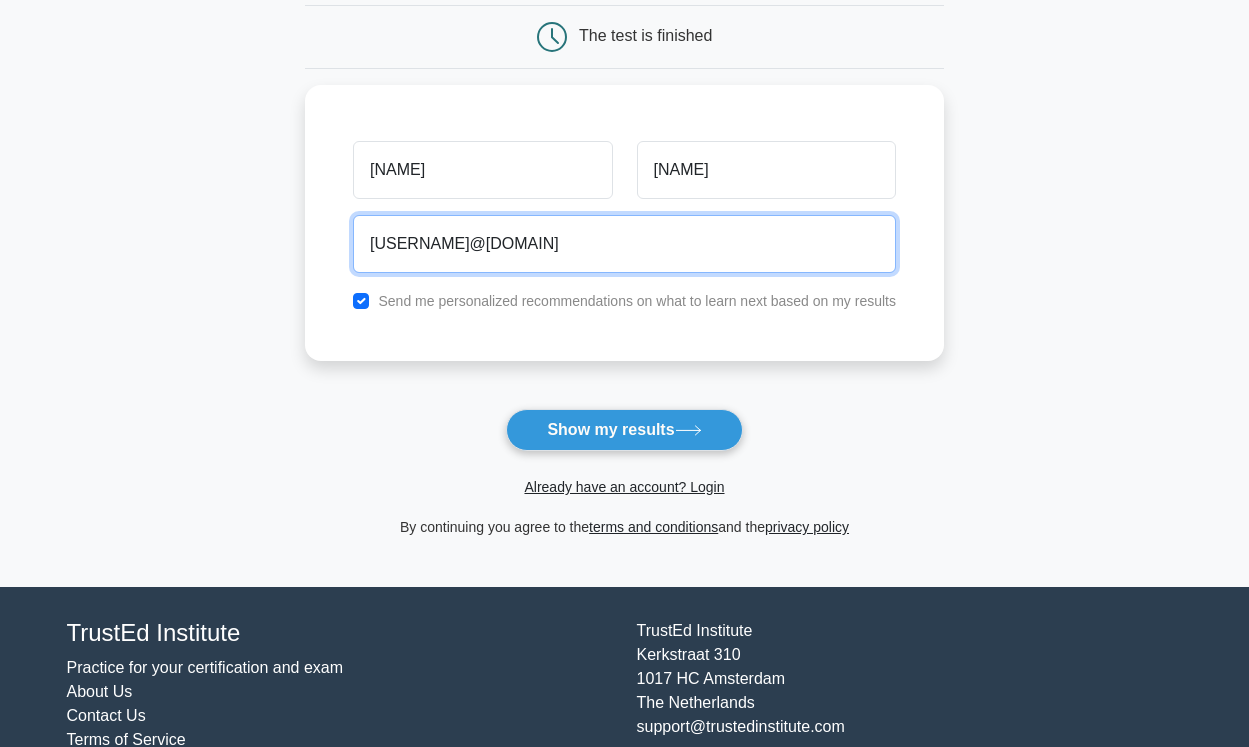 scroll, scrollTop: 259, scrollLeft: 0, axis: vertical 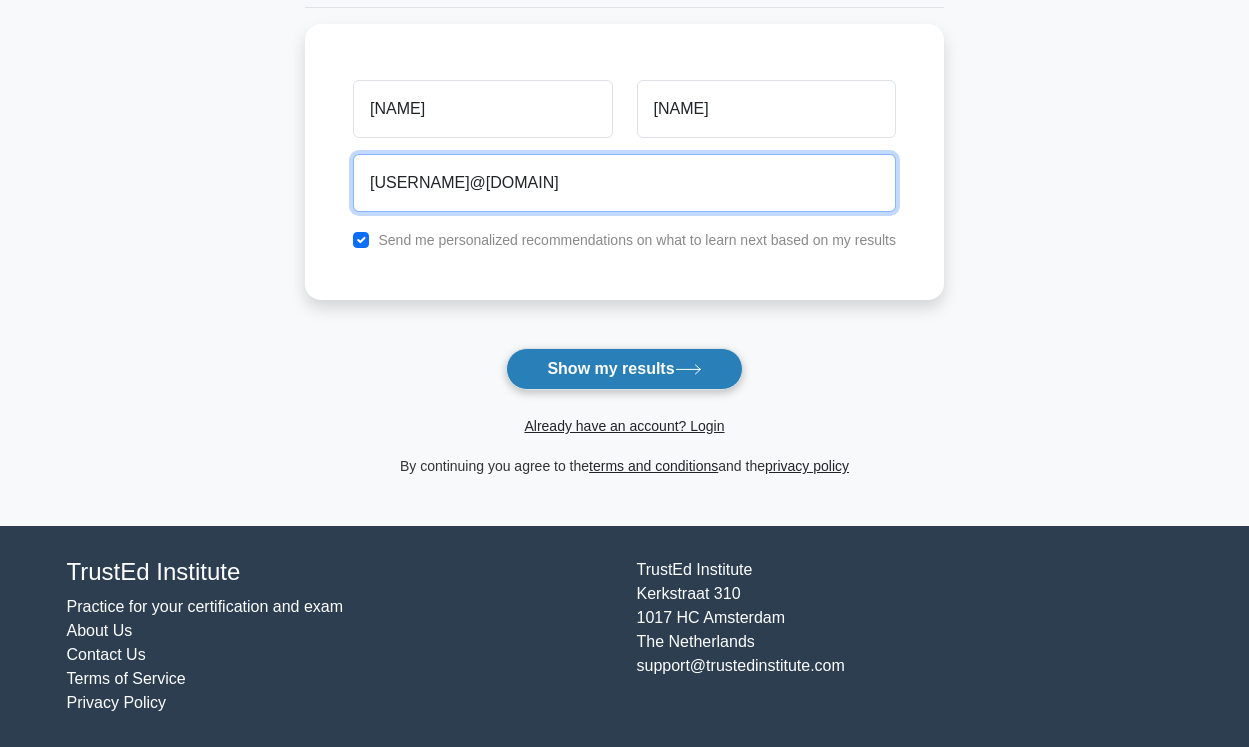 type on "angergarang92@gmail.com" 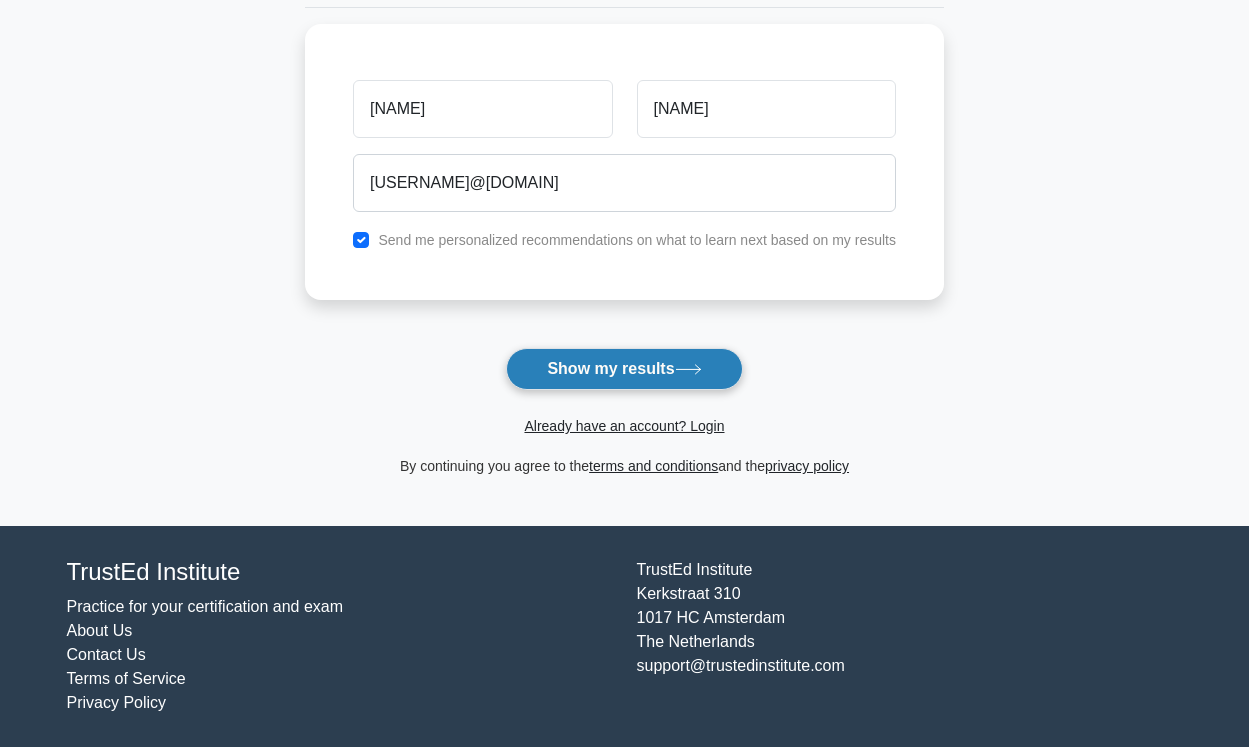 click on "Show my results" at bounding box center (624, 369) 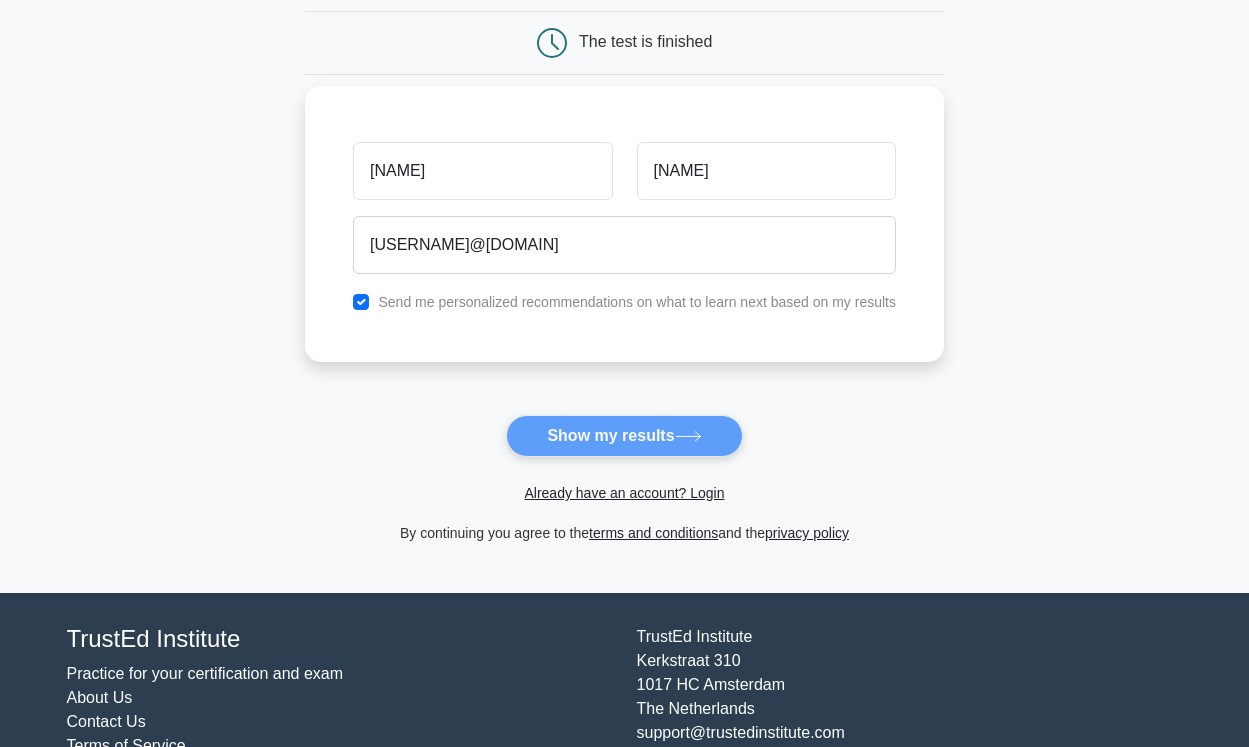 scroll, scrollTop: 159, scrollLeft: 0, axis: vertical 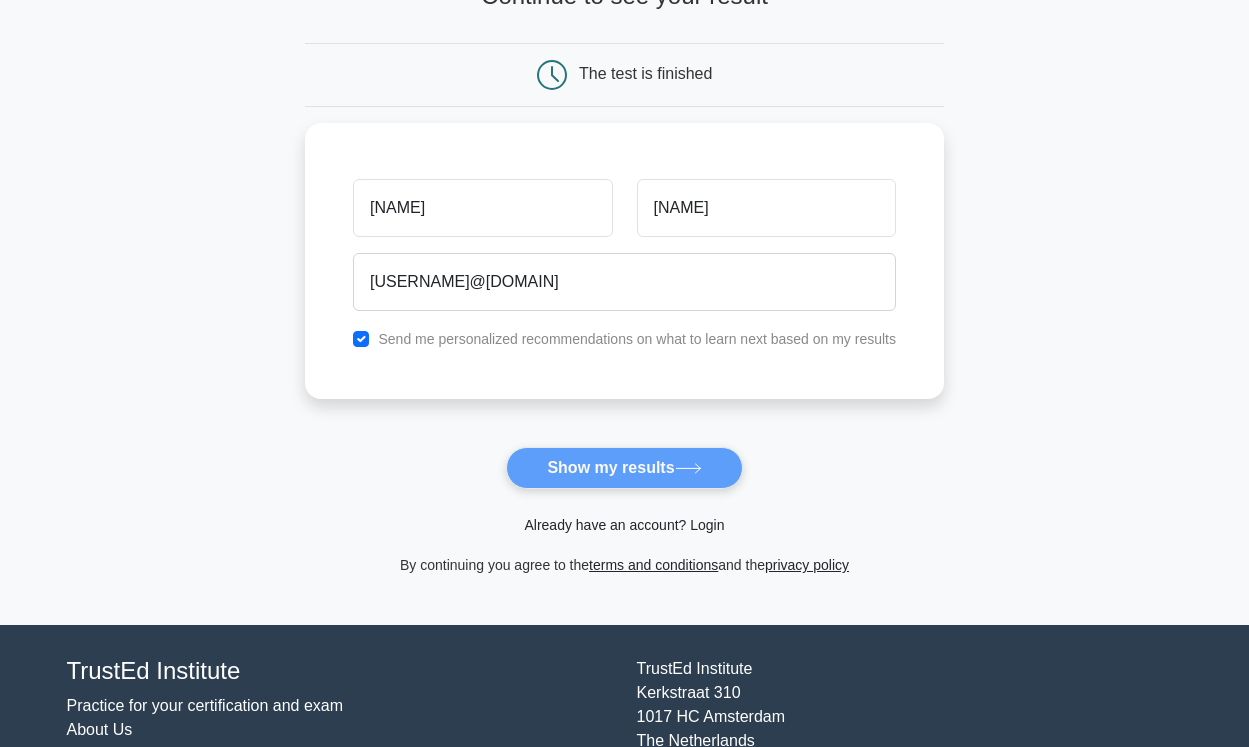 click on "Already have an account? Login" at bounding box center (624, 525) 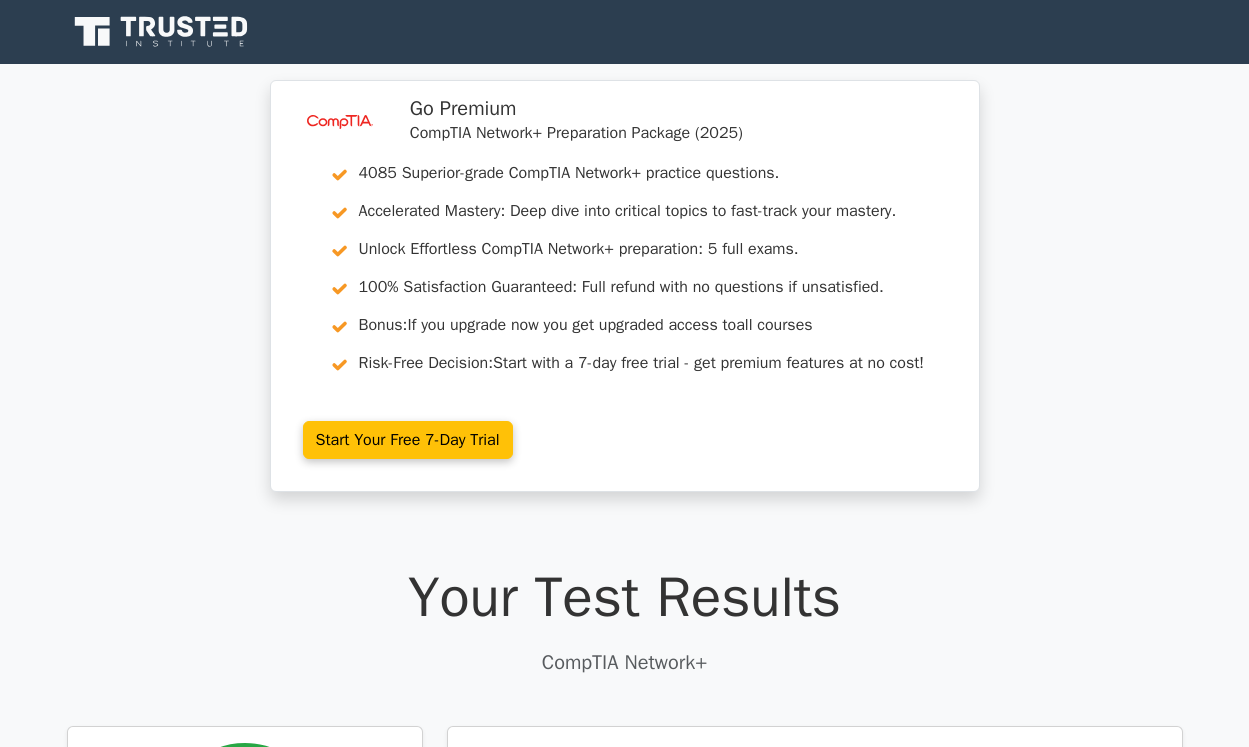 scroll, scrollTop: 0, scrollLeft: 0, axis: both 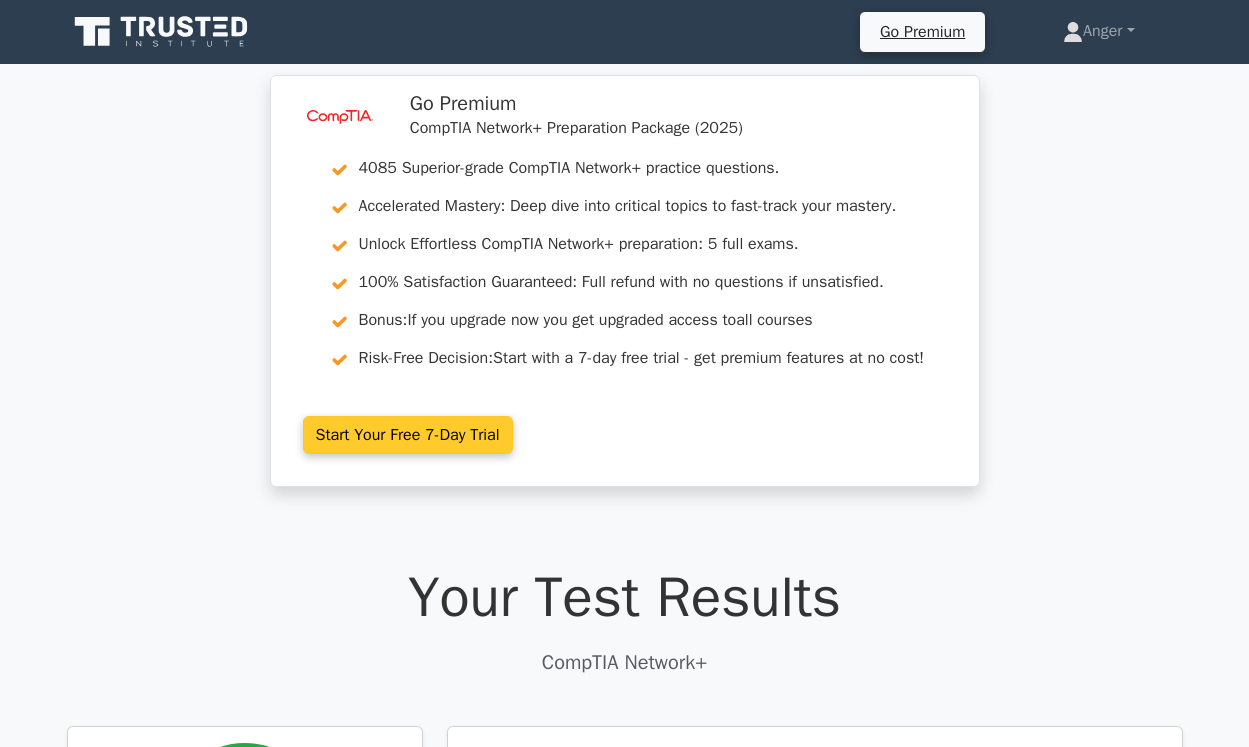 click on "Start Your Free 7-Day Trial" at bounding box center (408, 435) 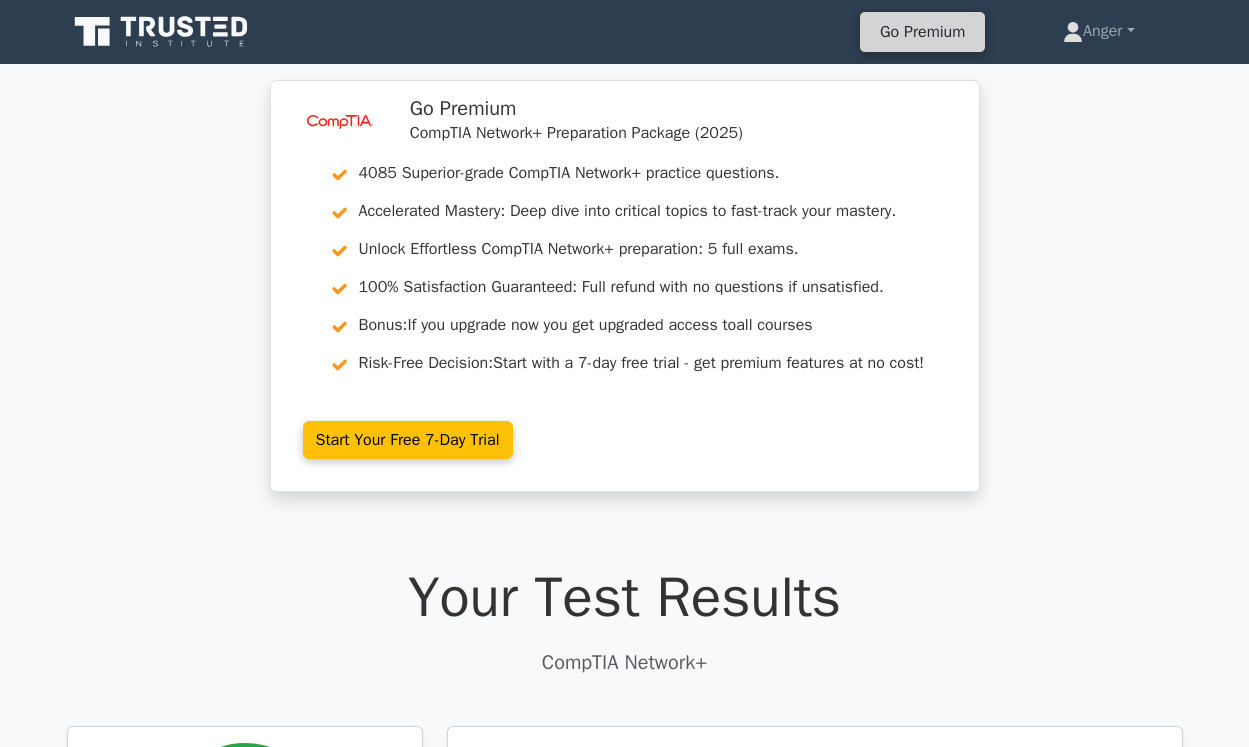 click on "Go Premium" at bounding box center [922, 32] 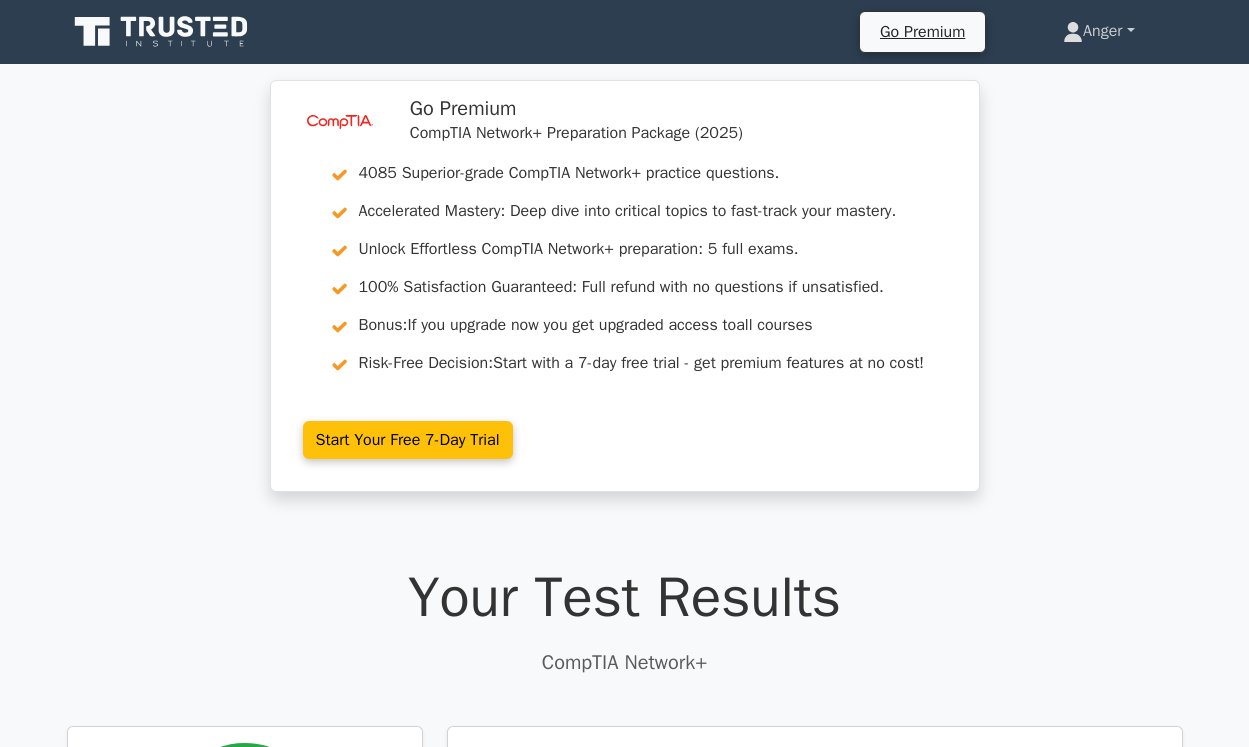 click on "Anger" at bounding box center [1098, 31] 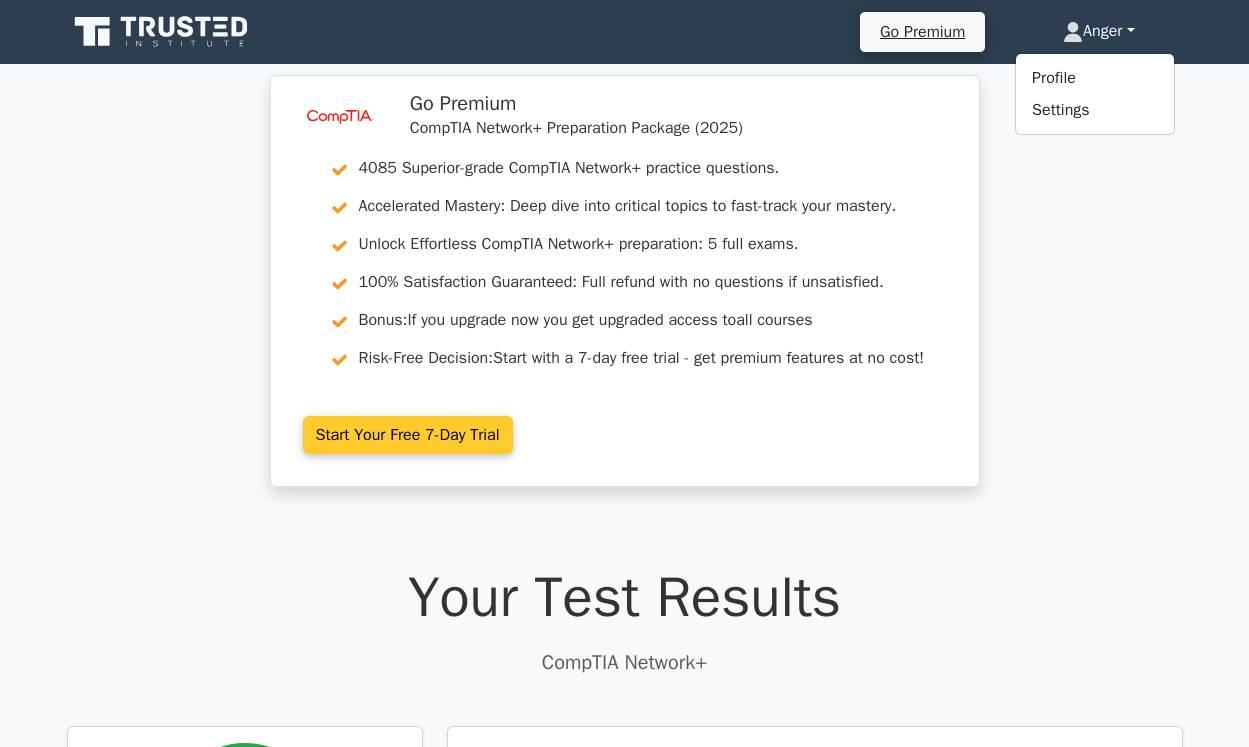 click on "Start Your Free 7-Day Trial" at bounding box center (408, 435) 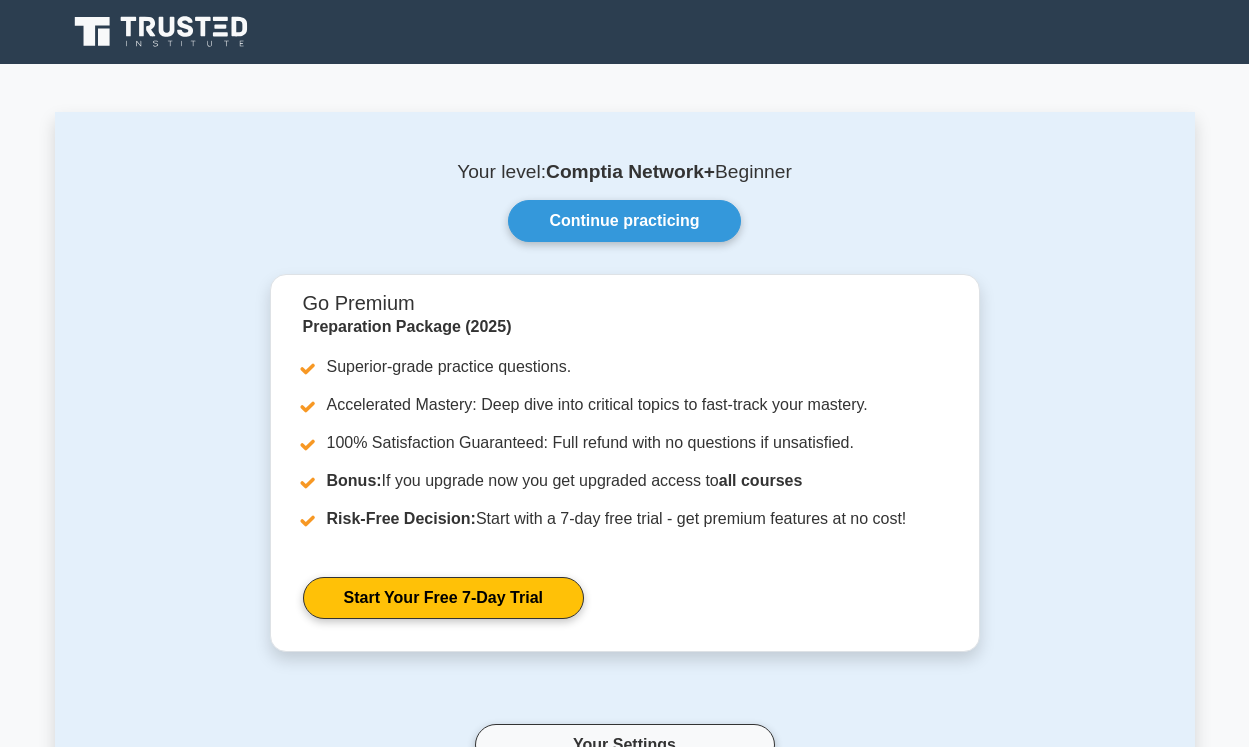 scroll, scrollTop: 0, scrollLeft: 0, axis: both 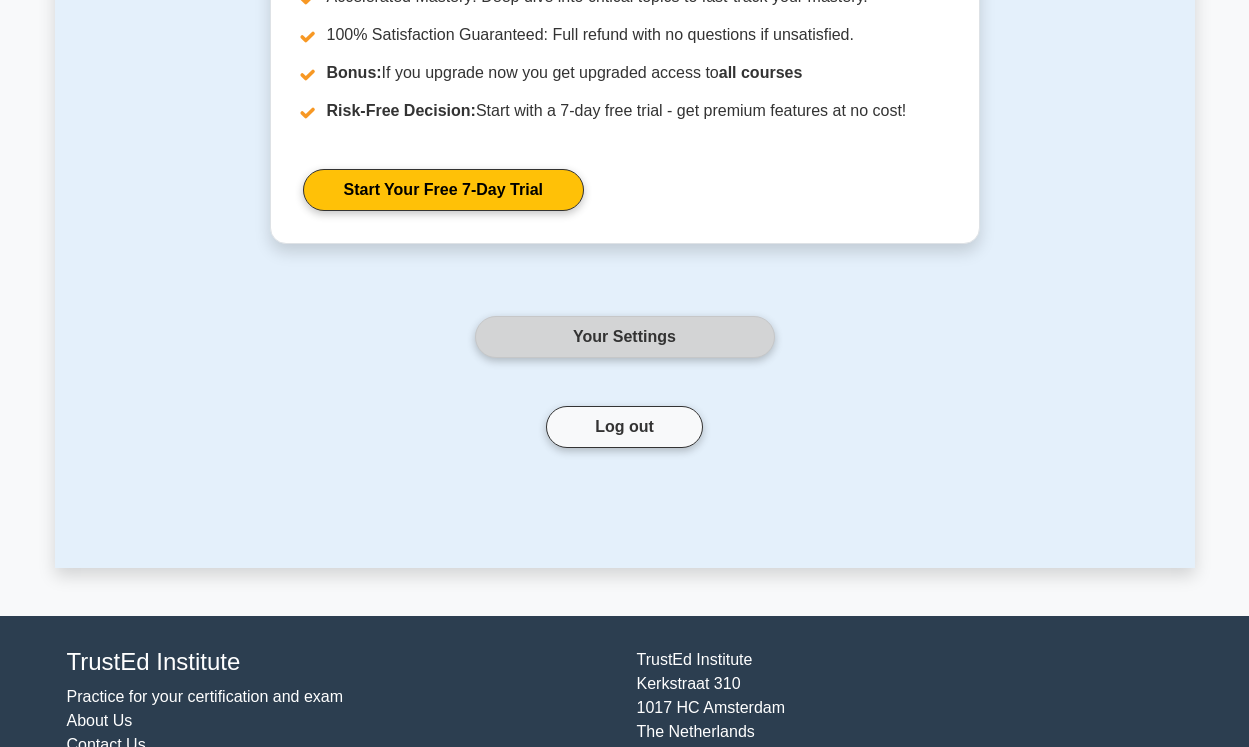 click on "Your Settings" at bounding box center (625, 337) 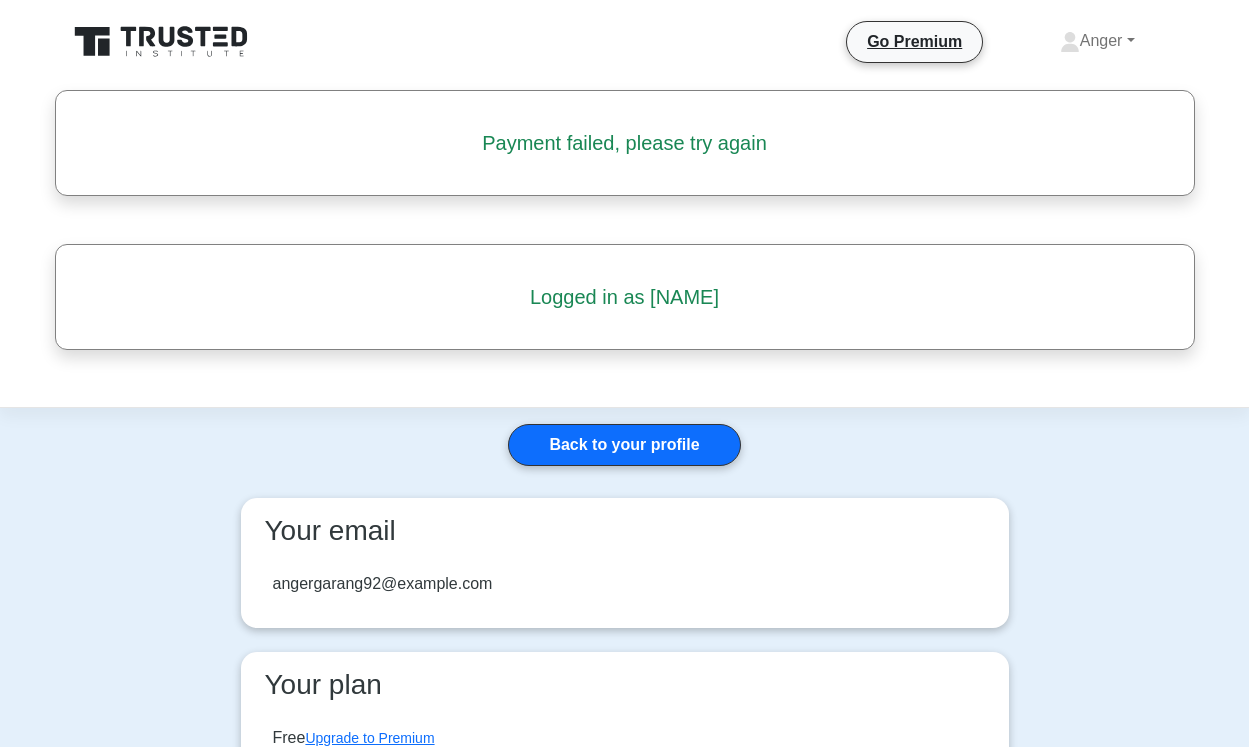 scroll, scrollTop: 0, scrollLeft: 0, axis: both 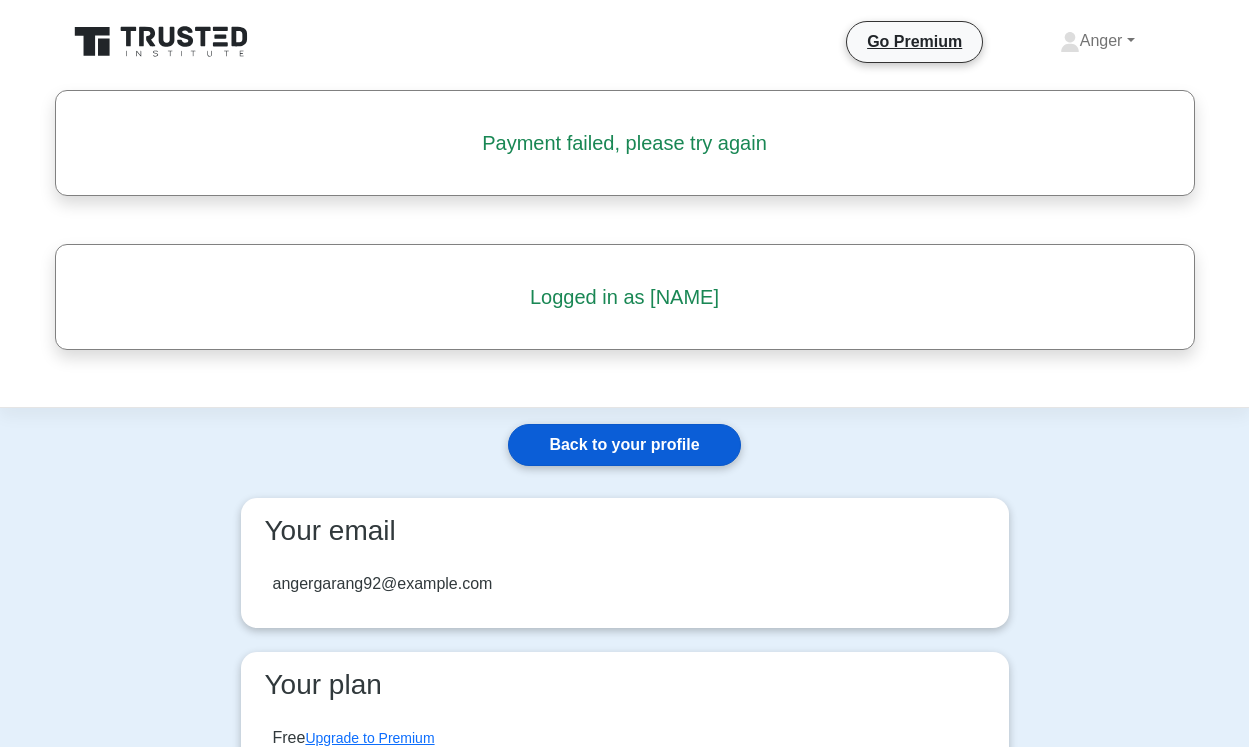 click on "Back to your profile" at bounding box center (624, 445) 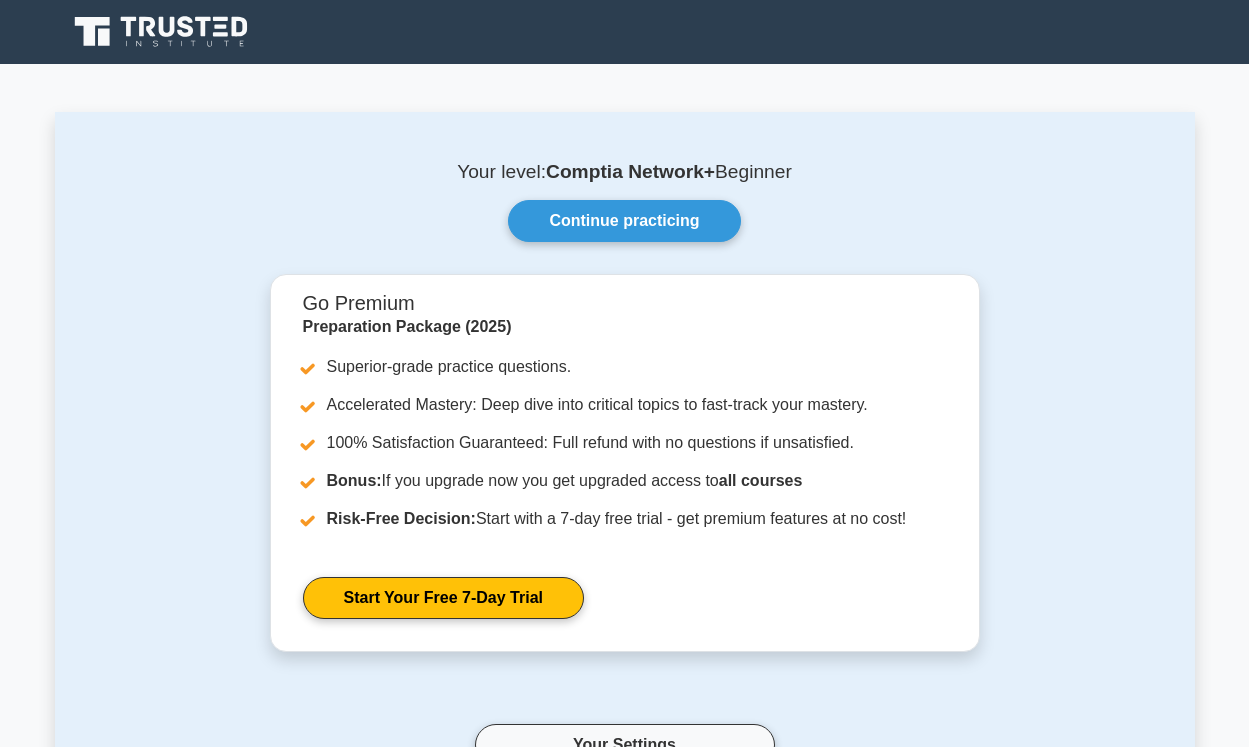 scroll, scrollTop: 0, scrollLeft: 0, axis: both 